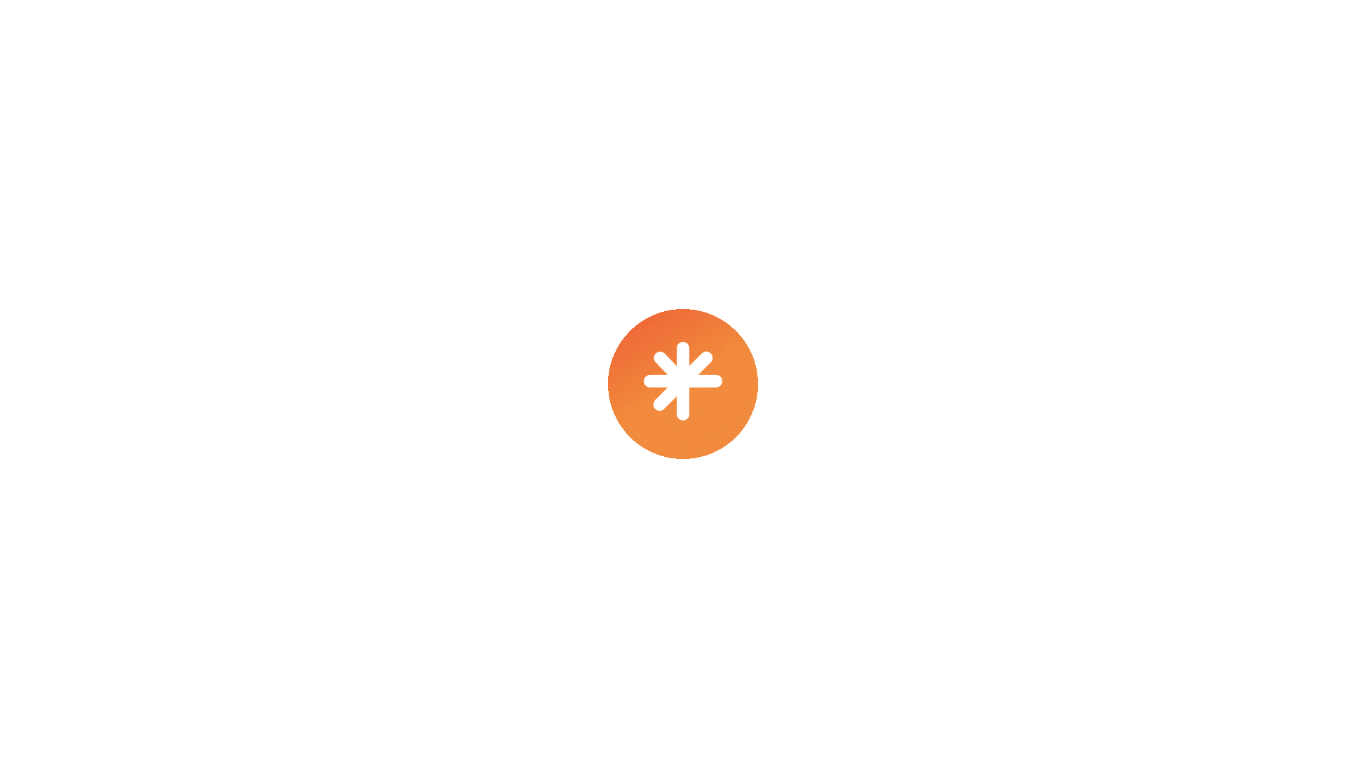 scroll, scrollTop: 0, scrollLeft: 0, axis: both 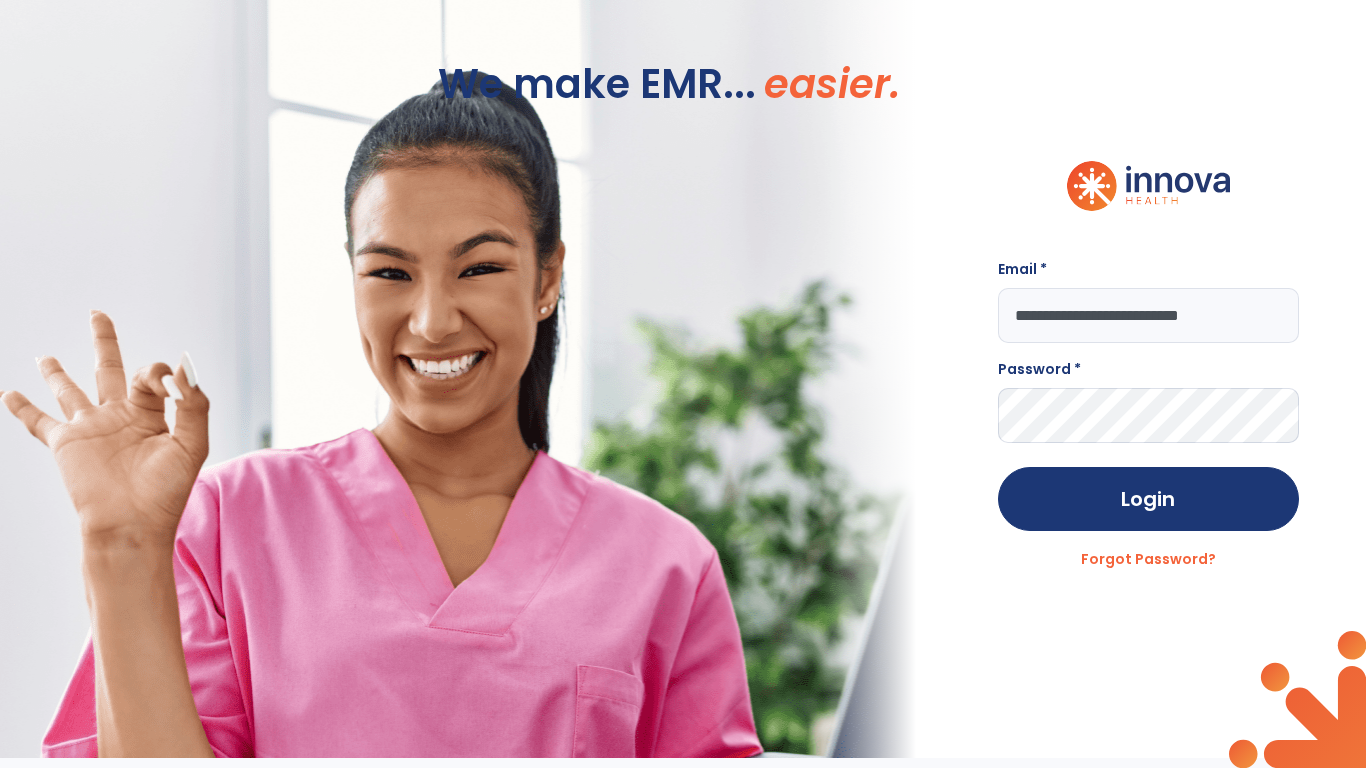 type on "**********" 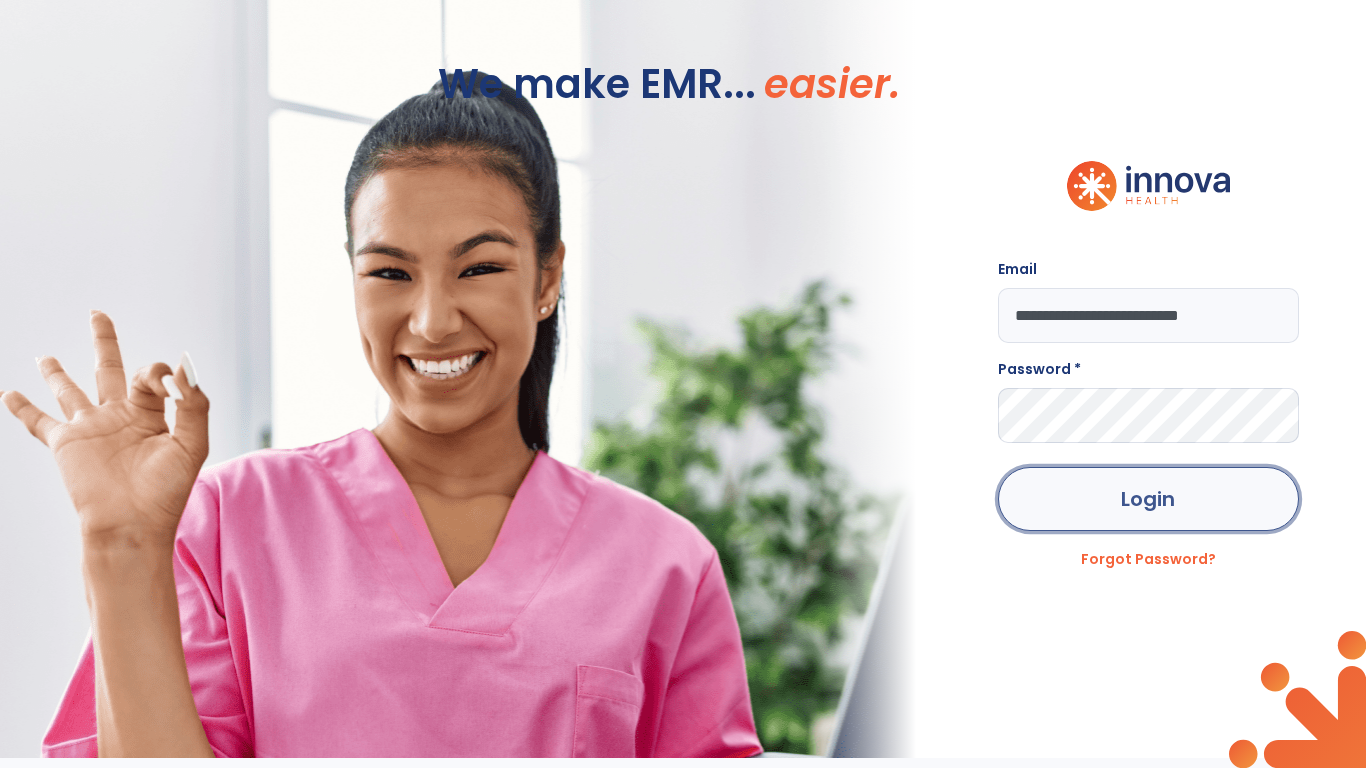 click on "Login" 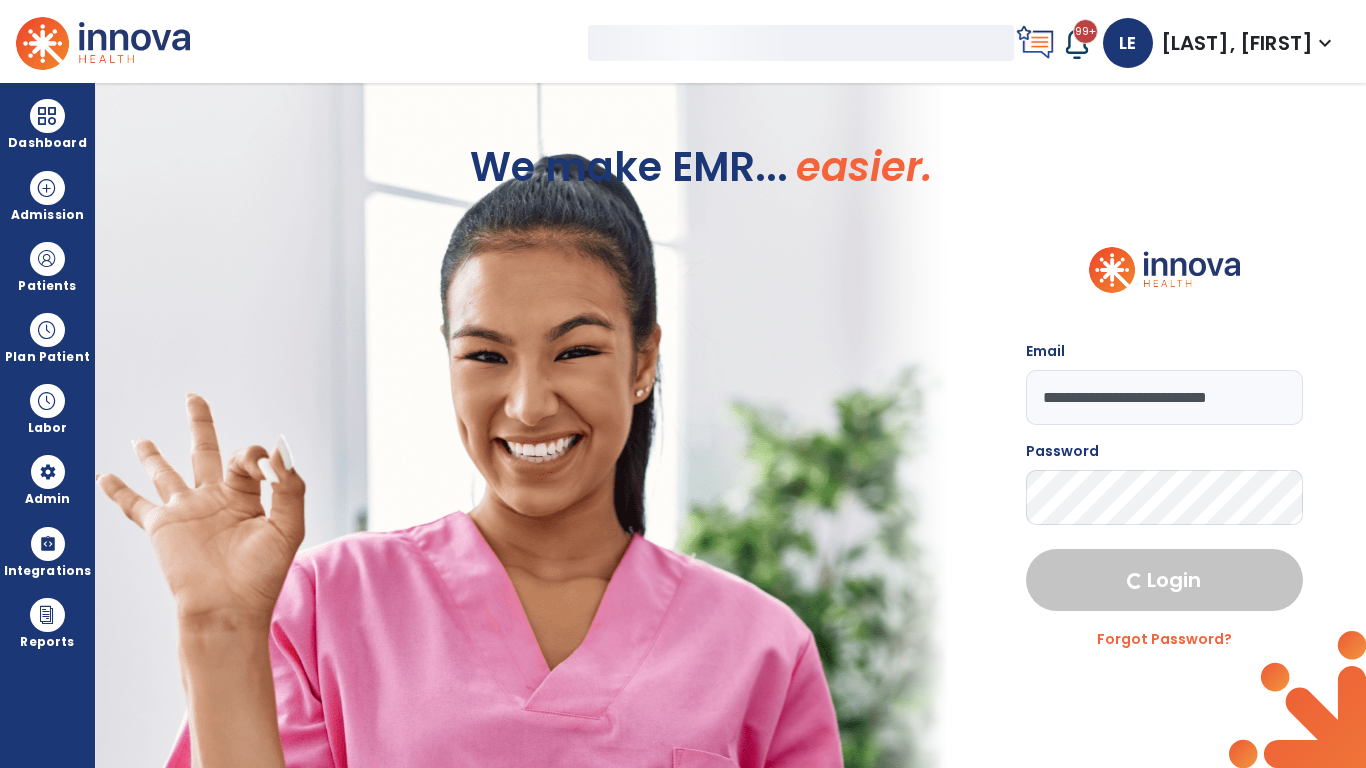 select on "***" 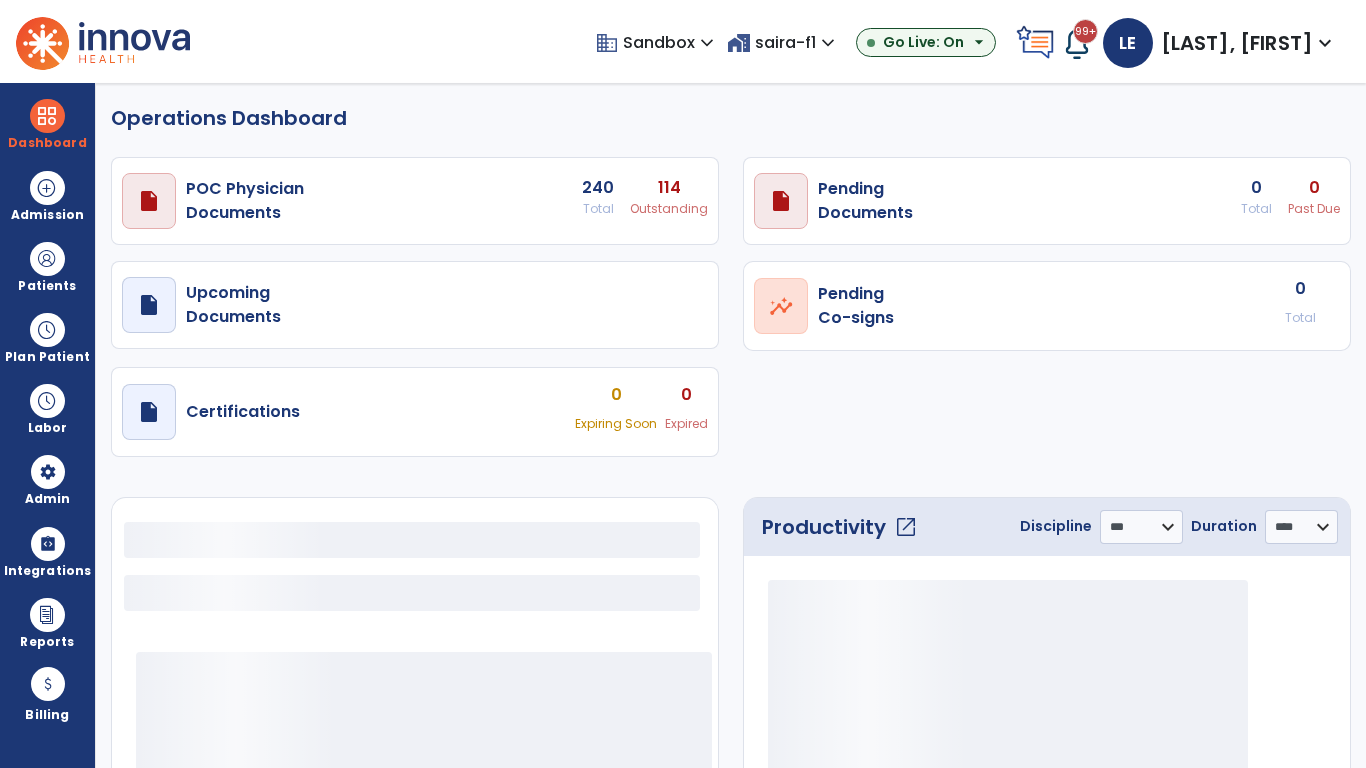 select on "***" 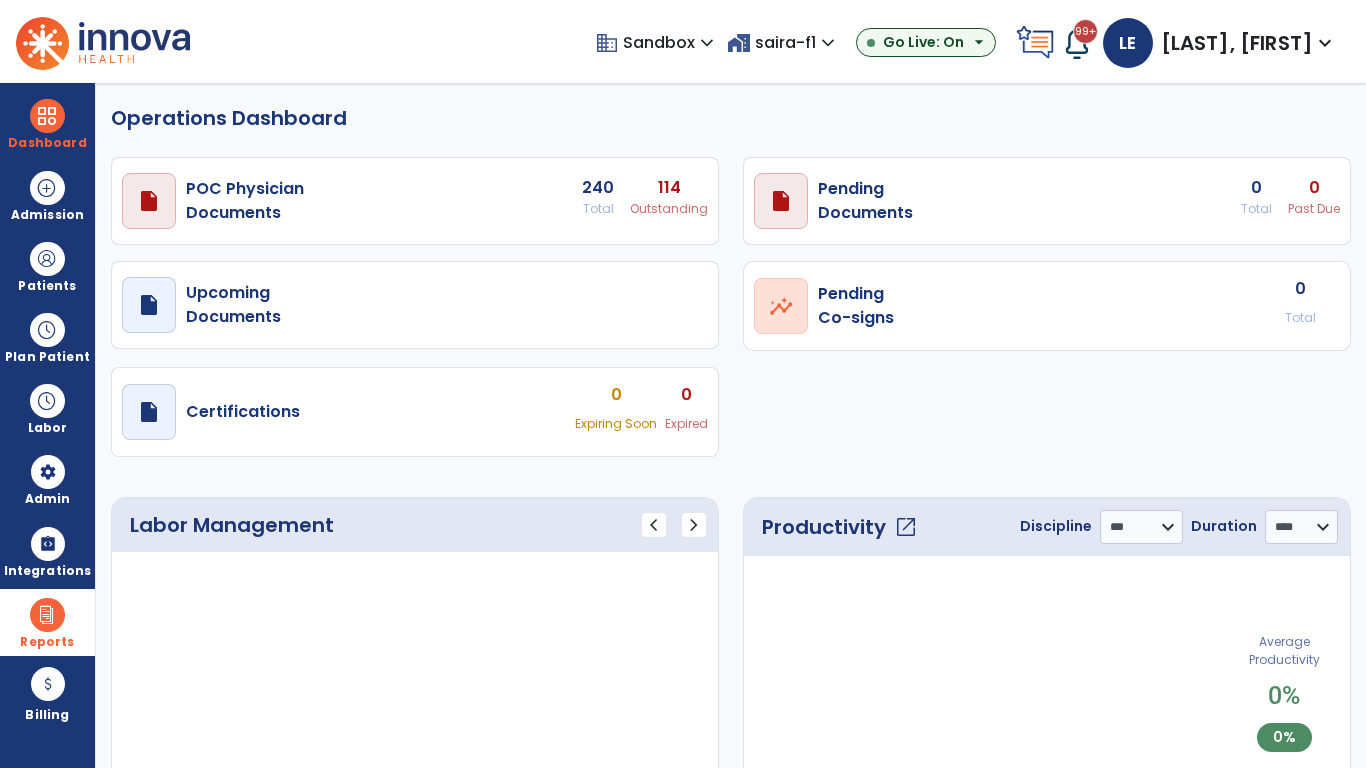 click at bounding box center (47, 615) 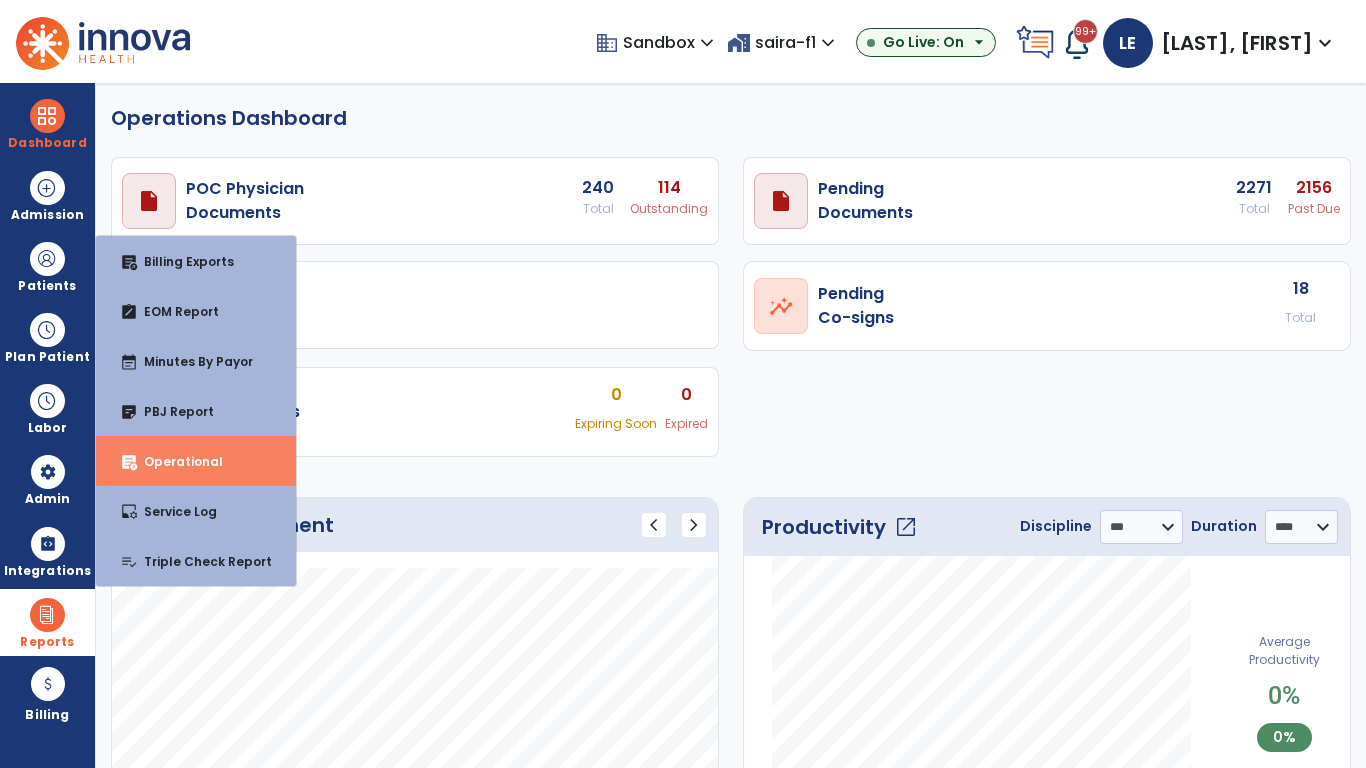 click on "Operational" at bounding box center [175, 461] 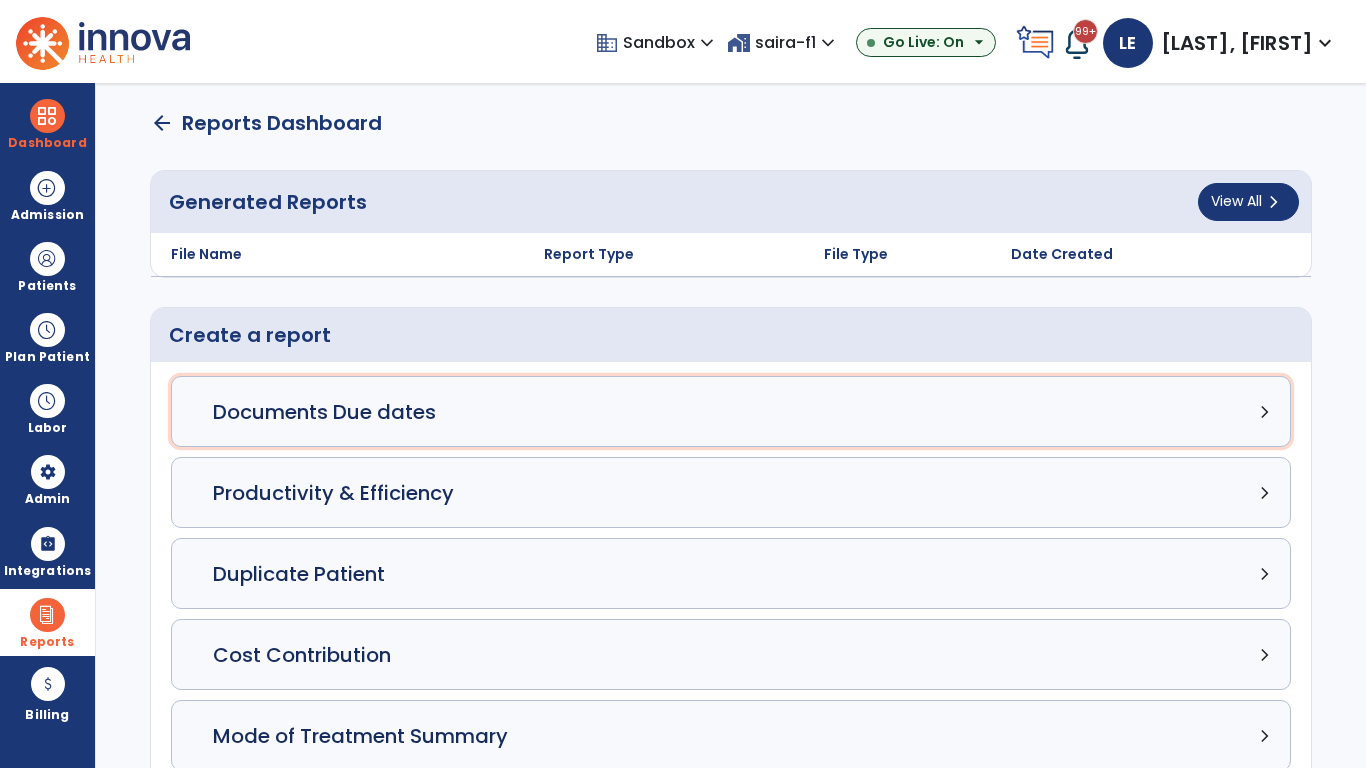 click on "Documents Due dates chevron_right" 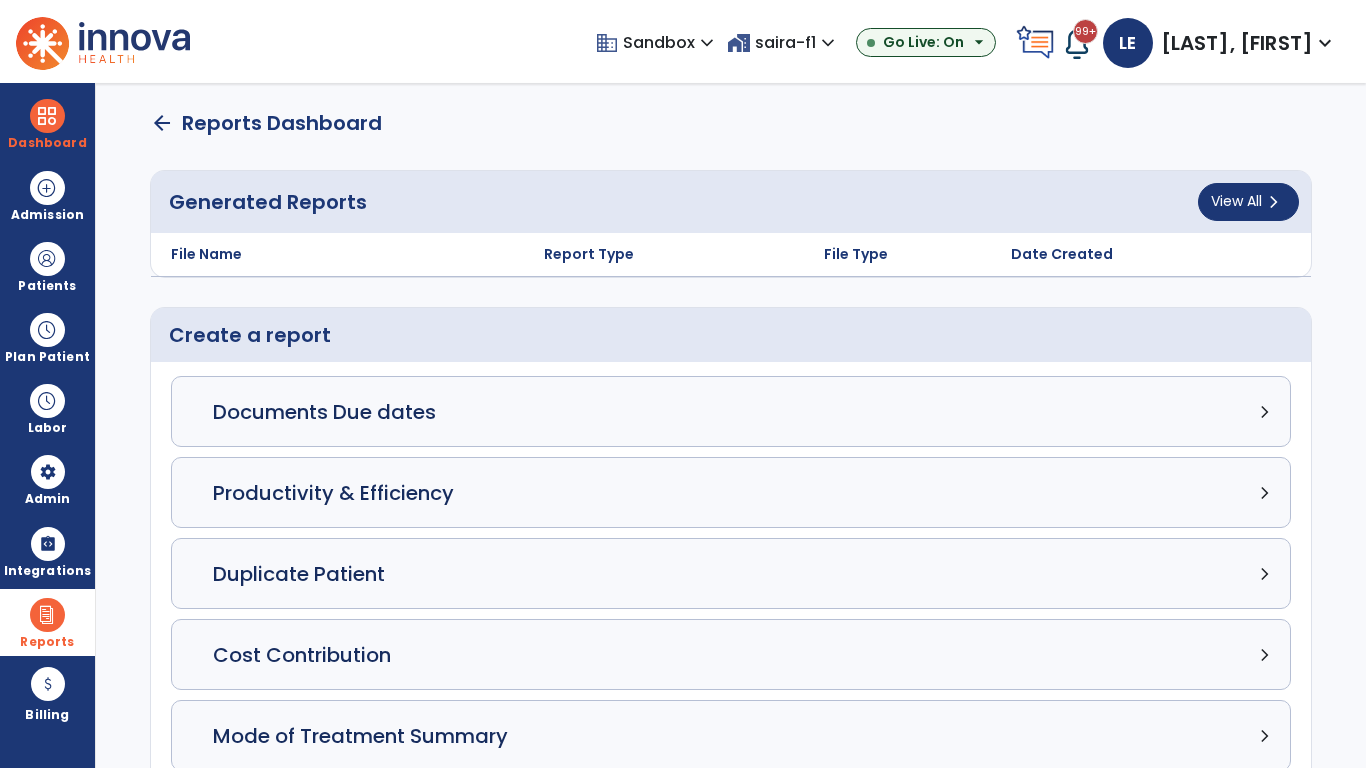 select on "***" 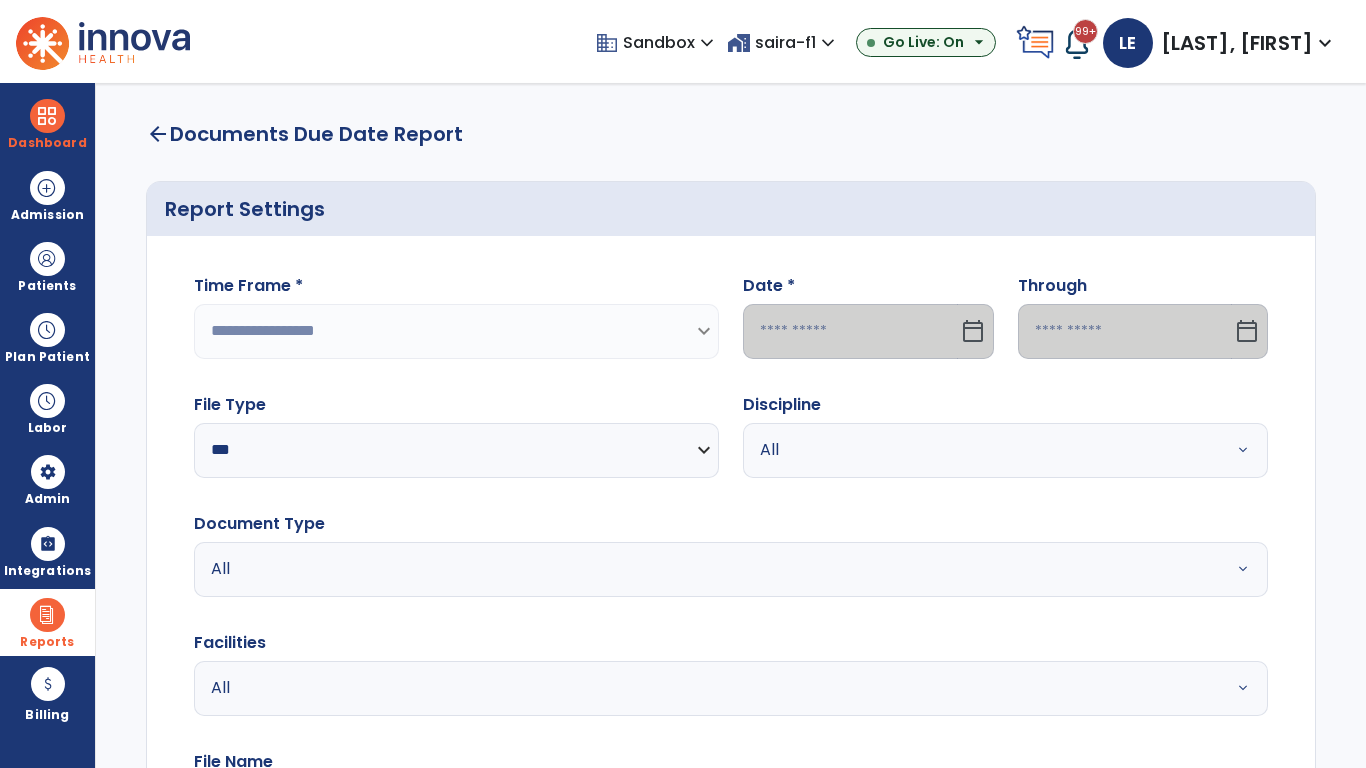 select on "*****" 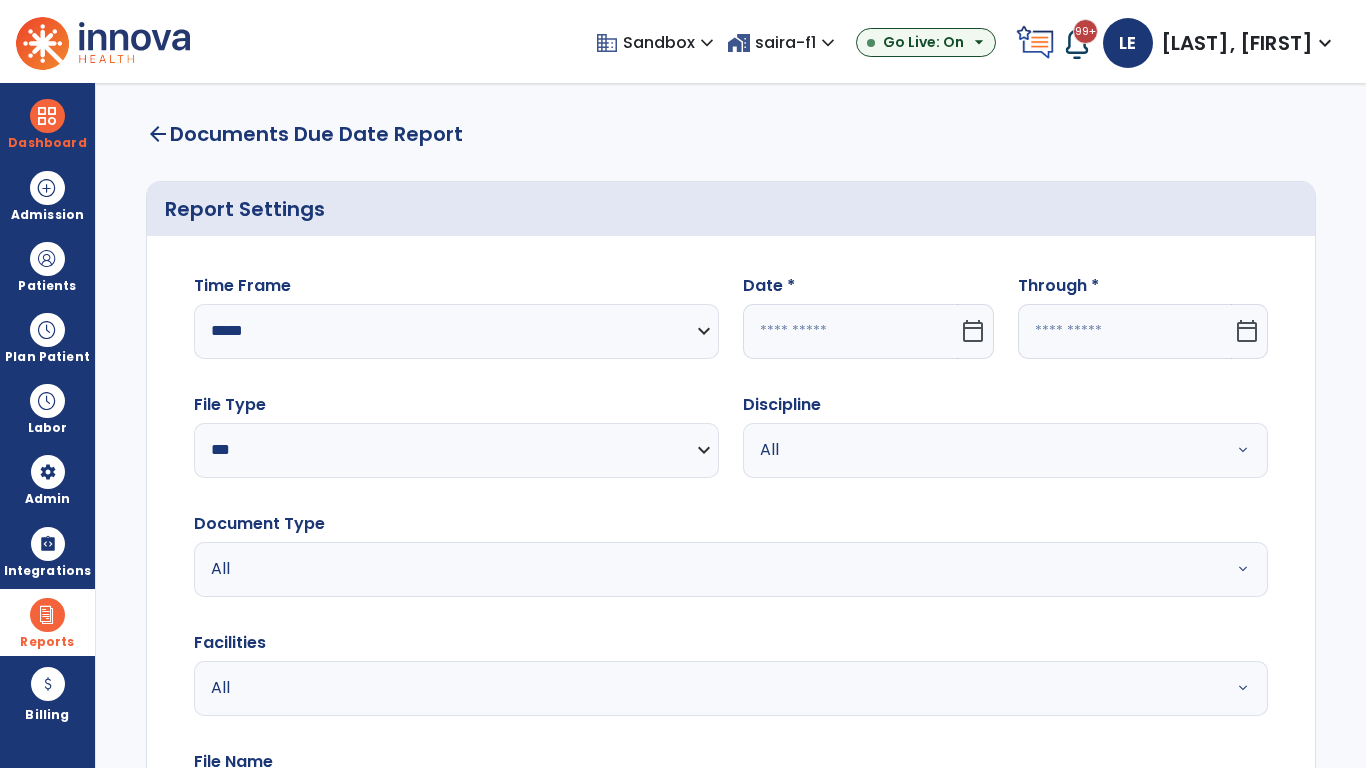 click 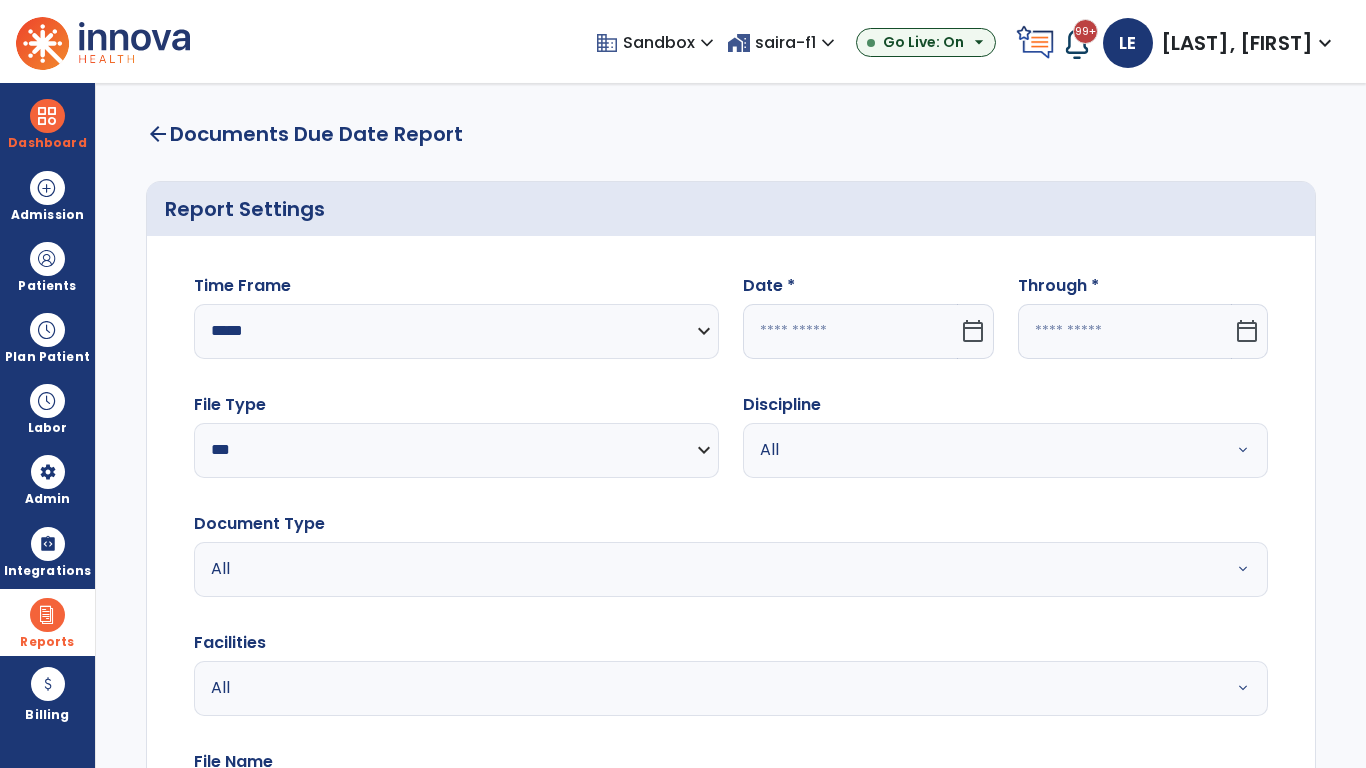 select on "*" 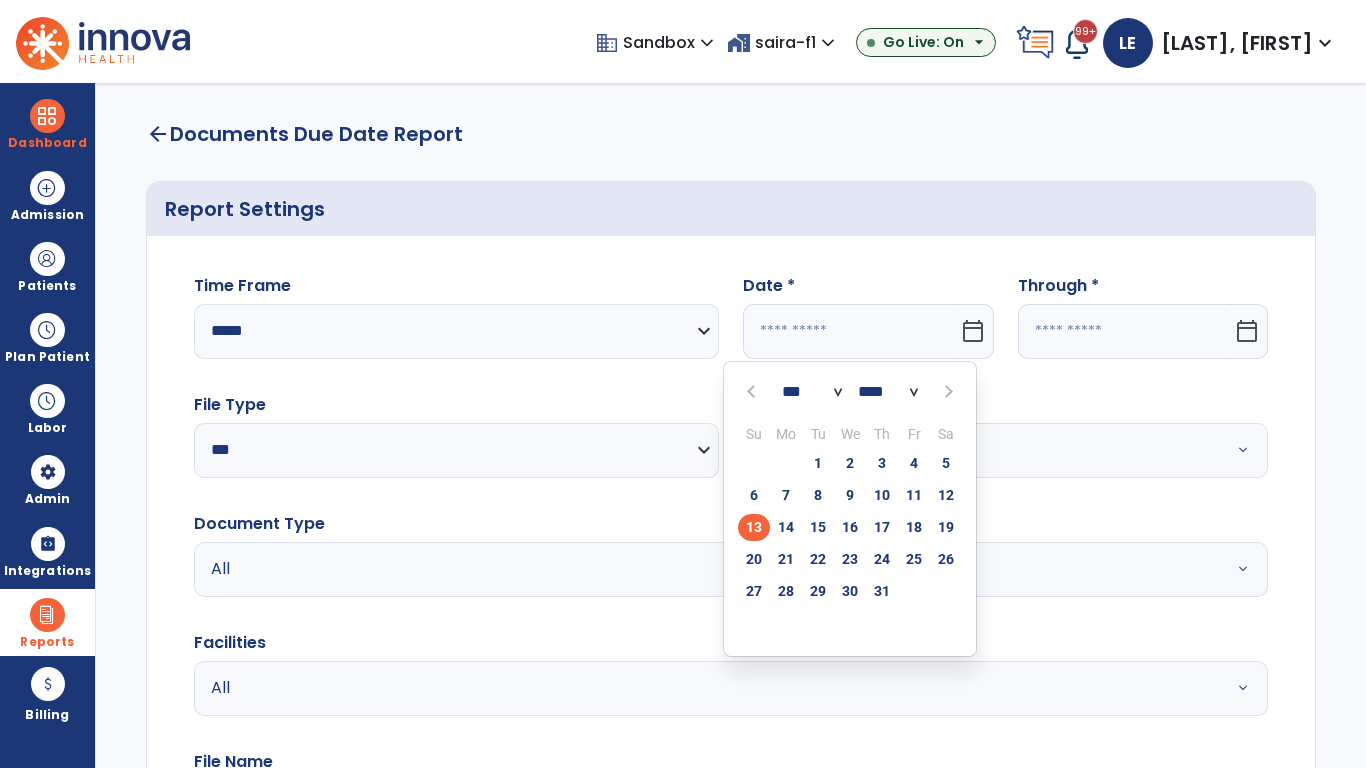 select on "****" 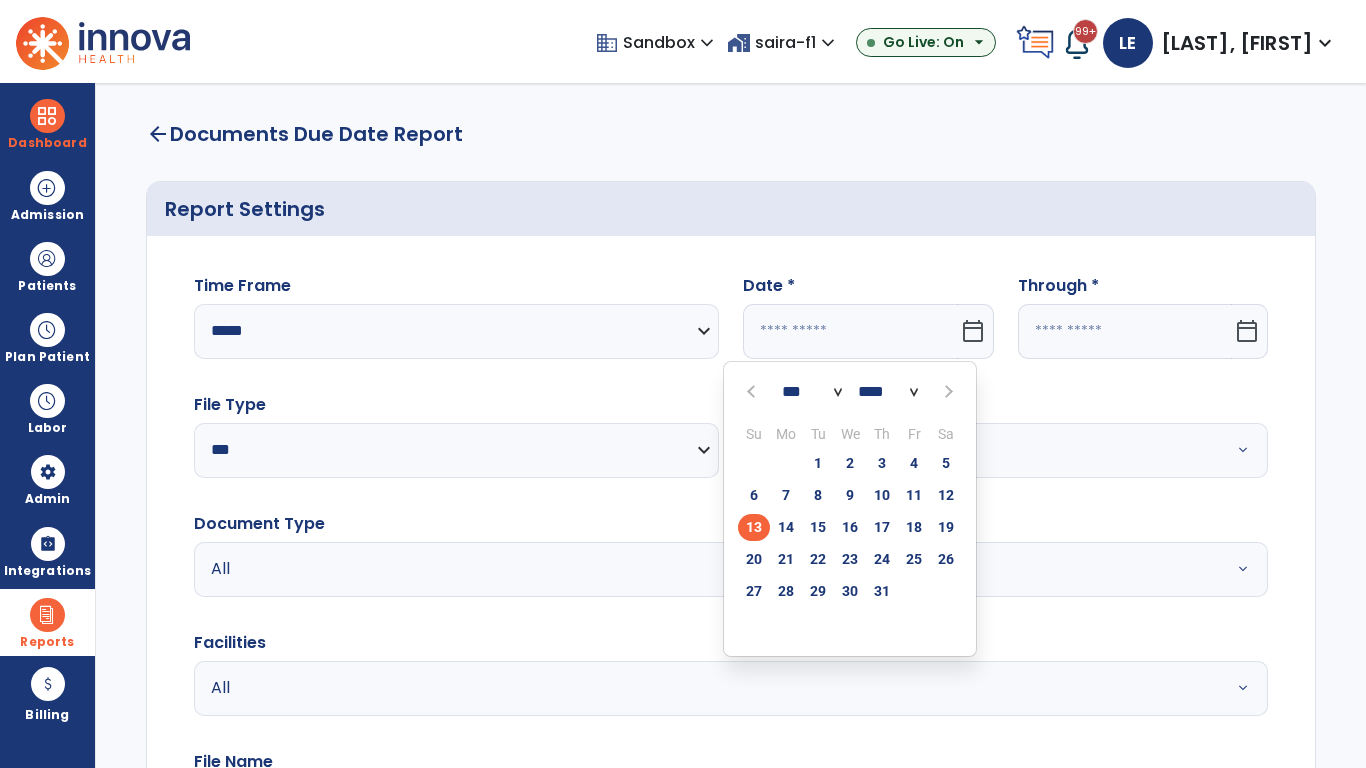 select on "**" 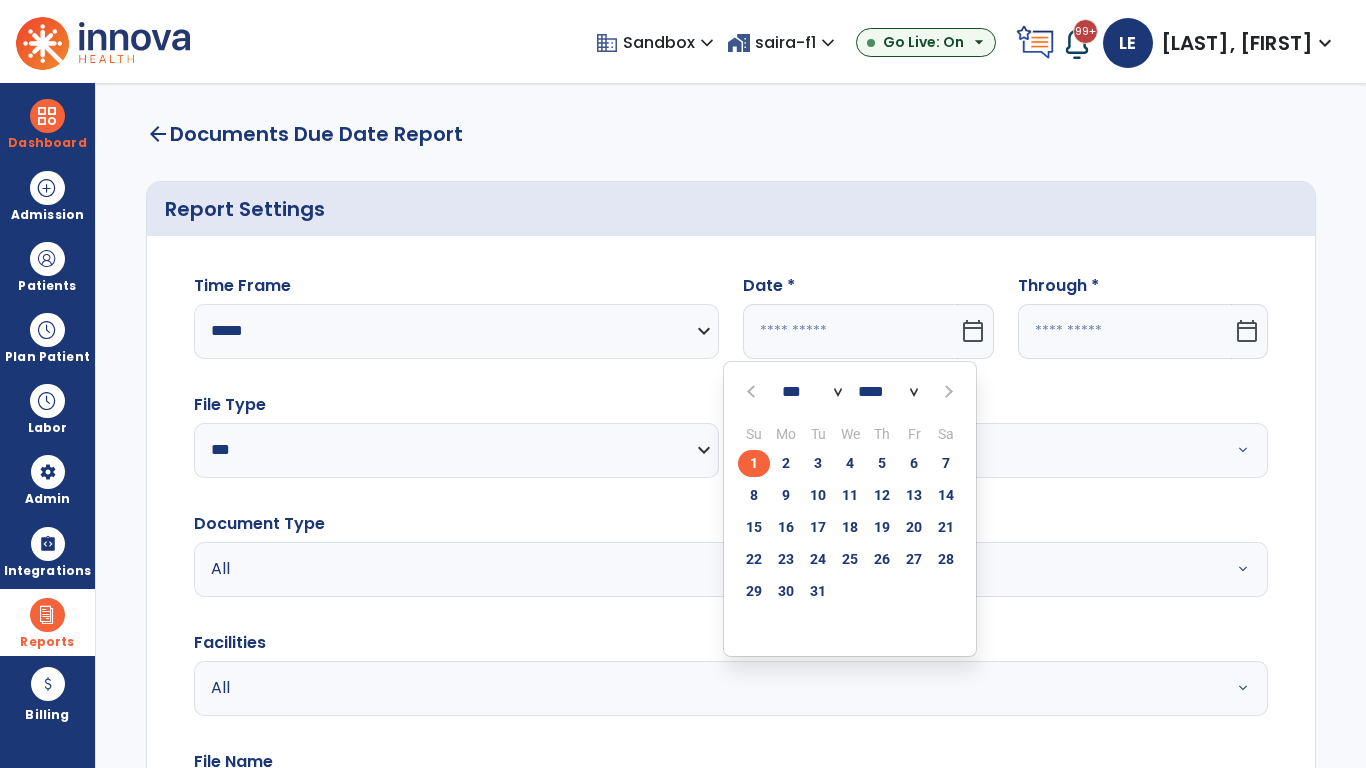 click on "1" 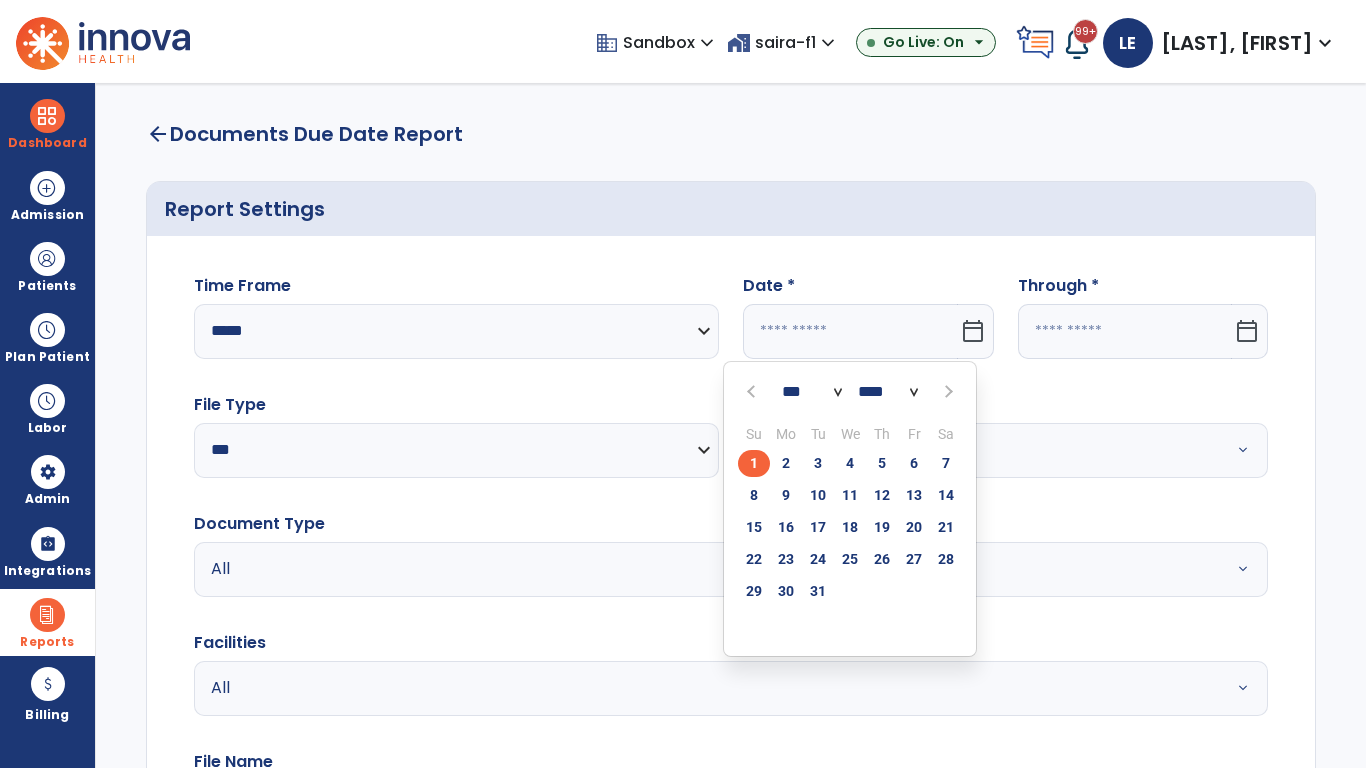 type on "*********" 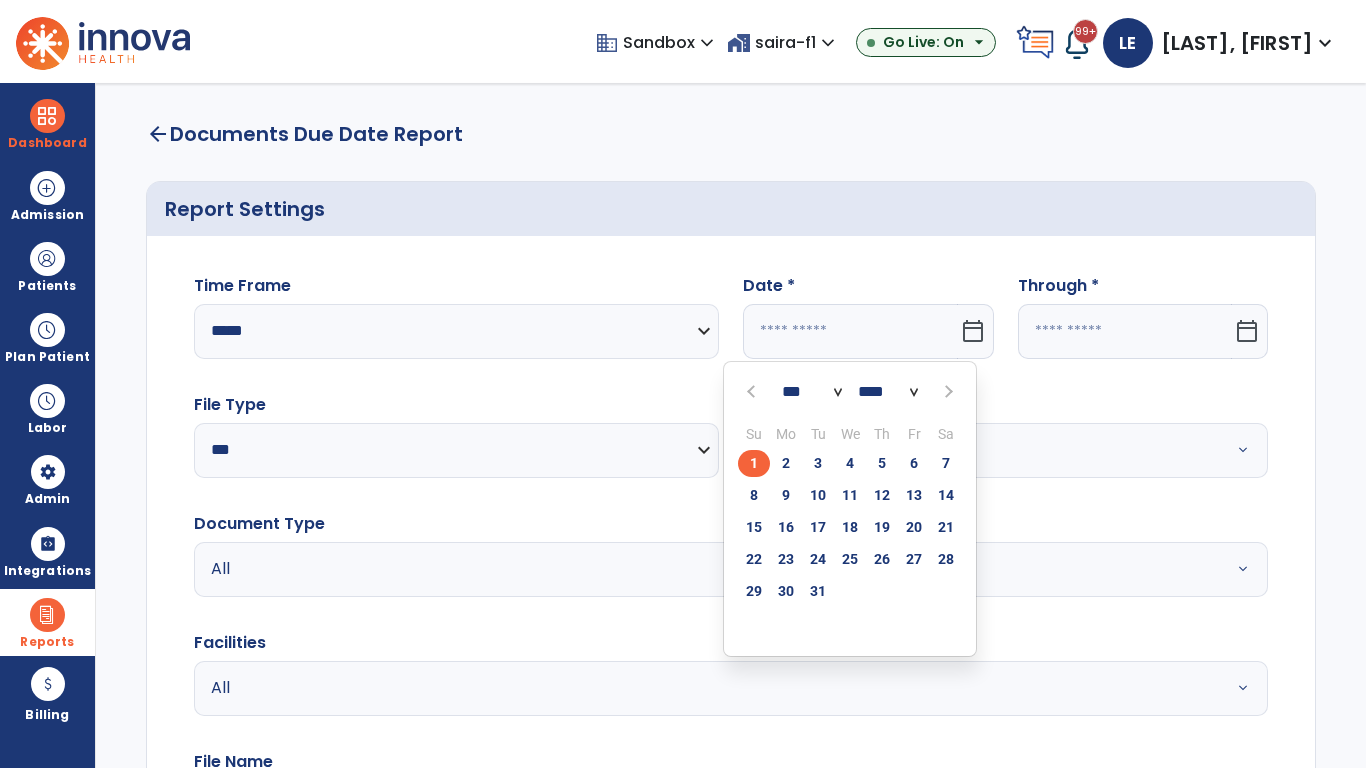 type on "**********" 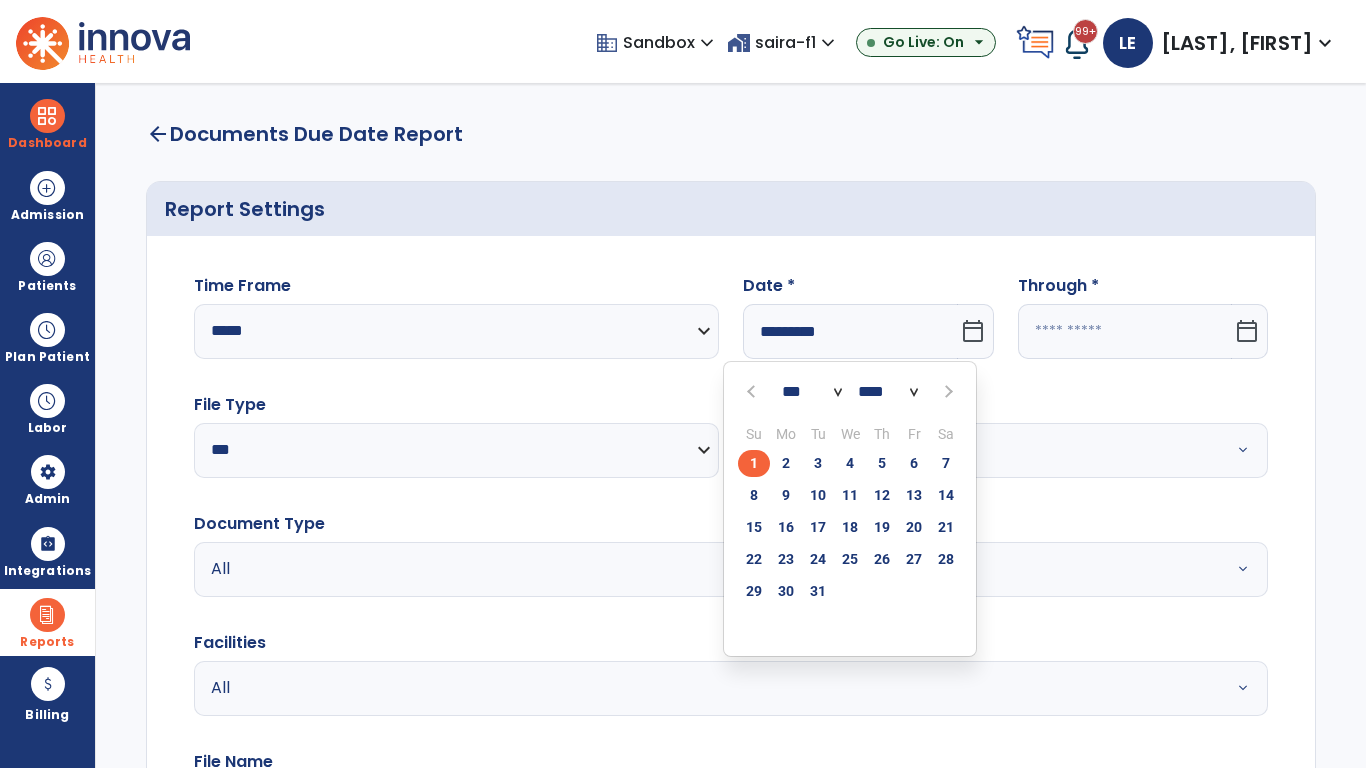 click 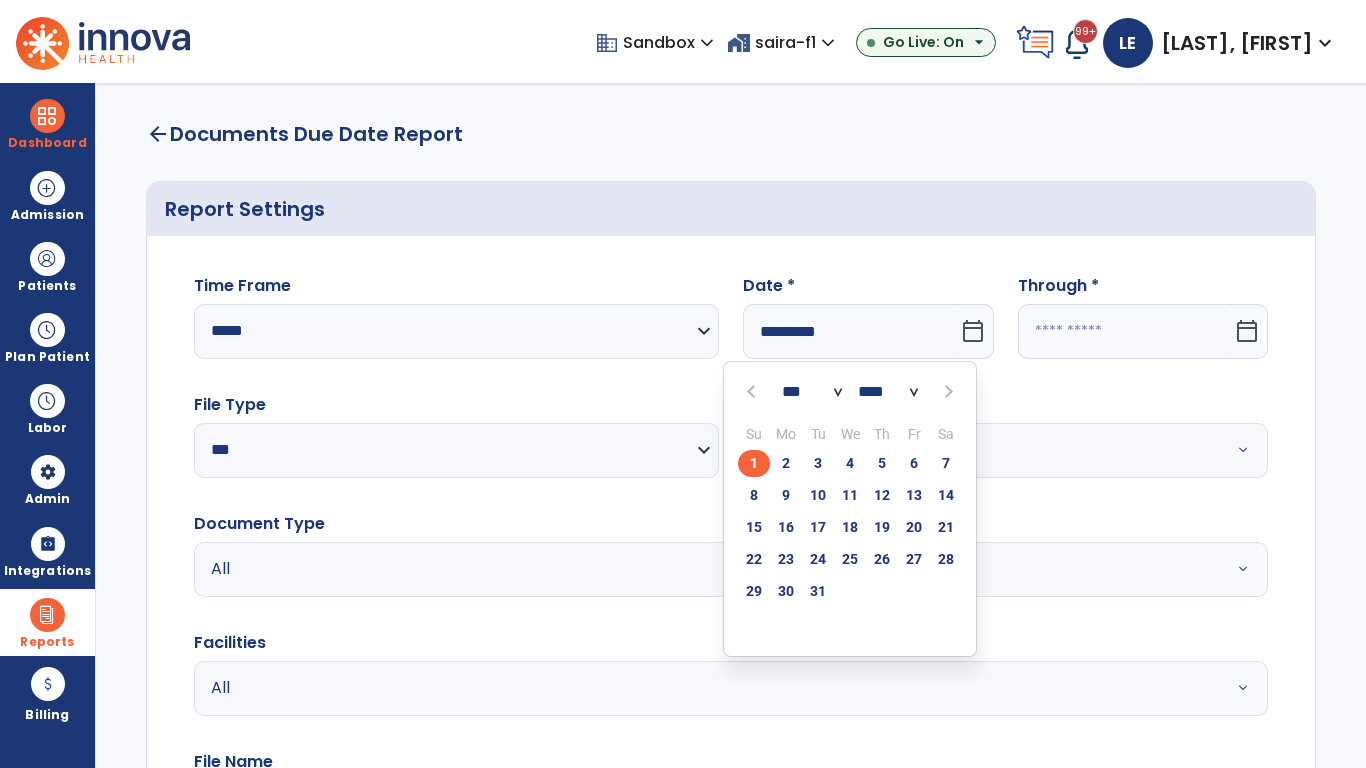select on "*" 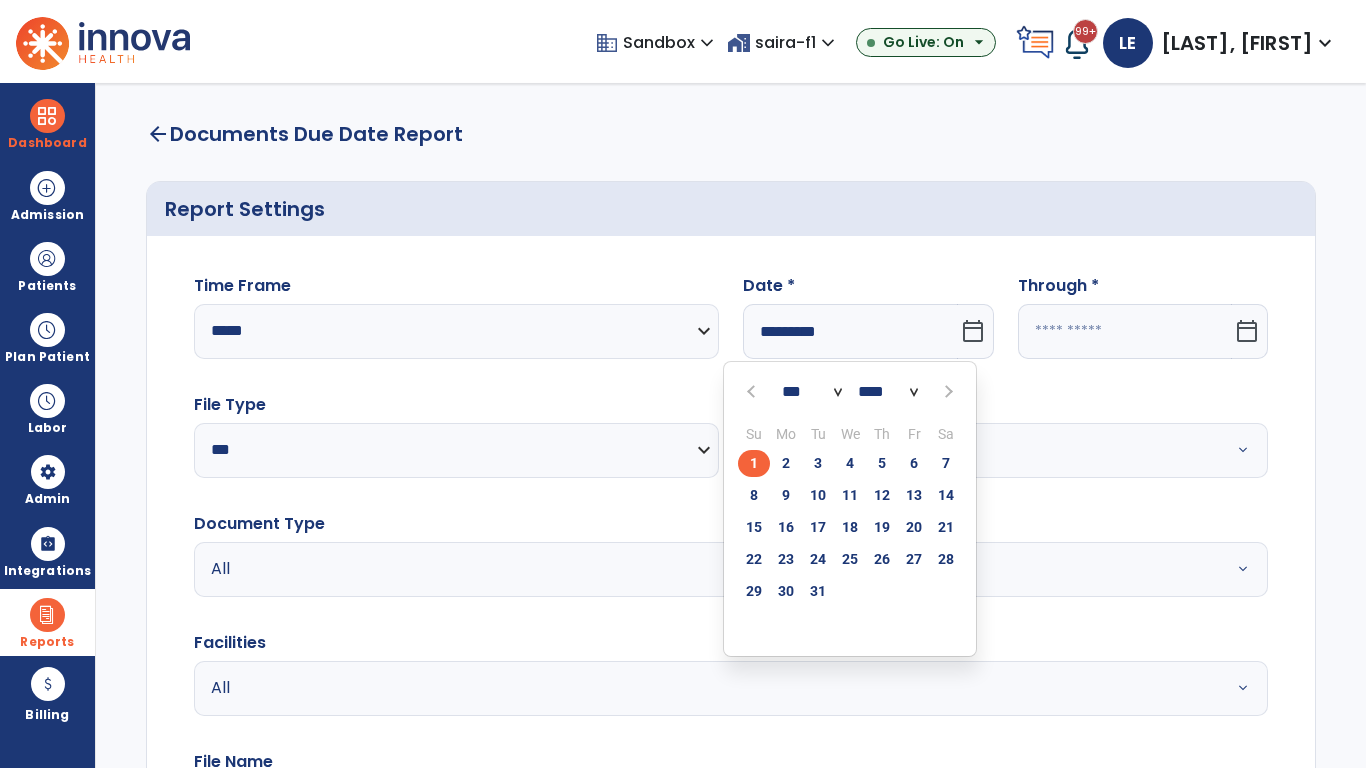 select on "****" 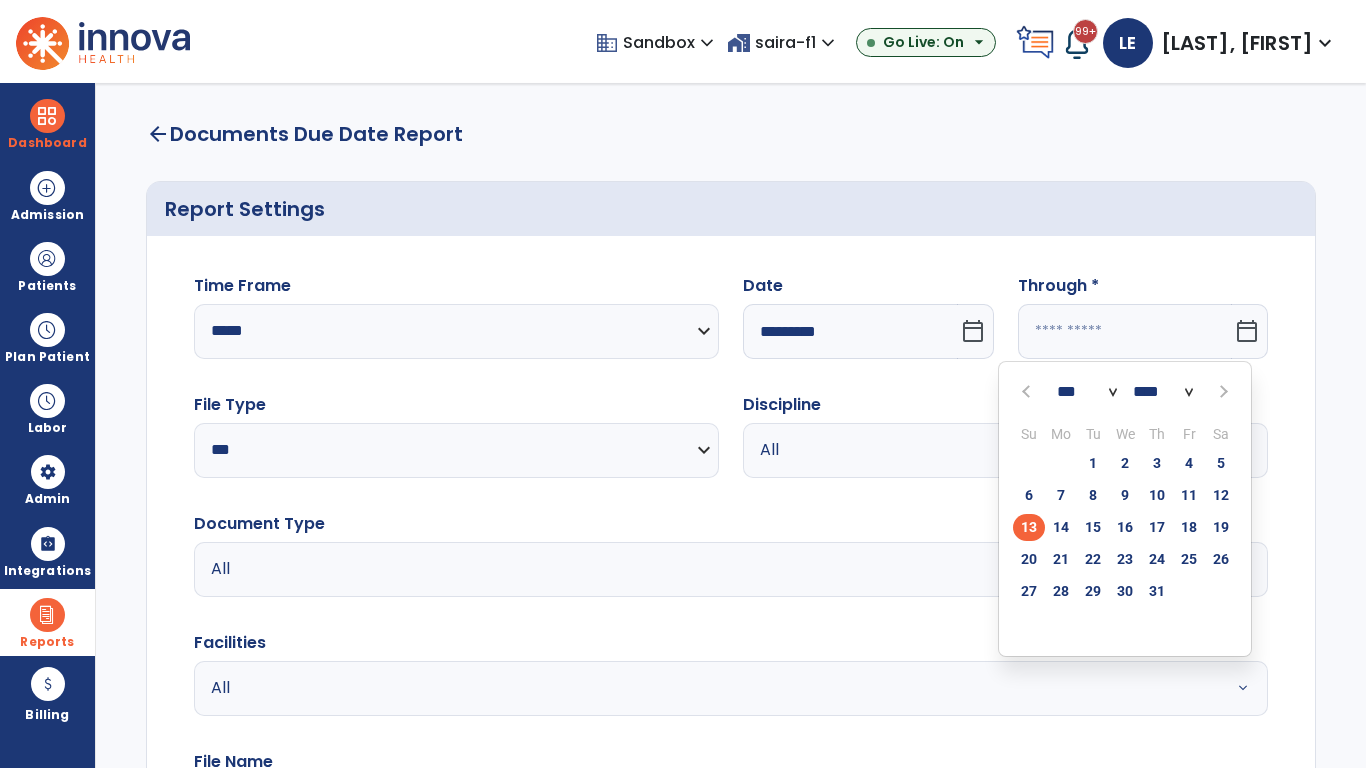 select on "*" 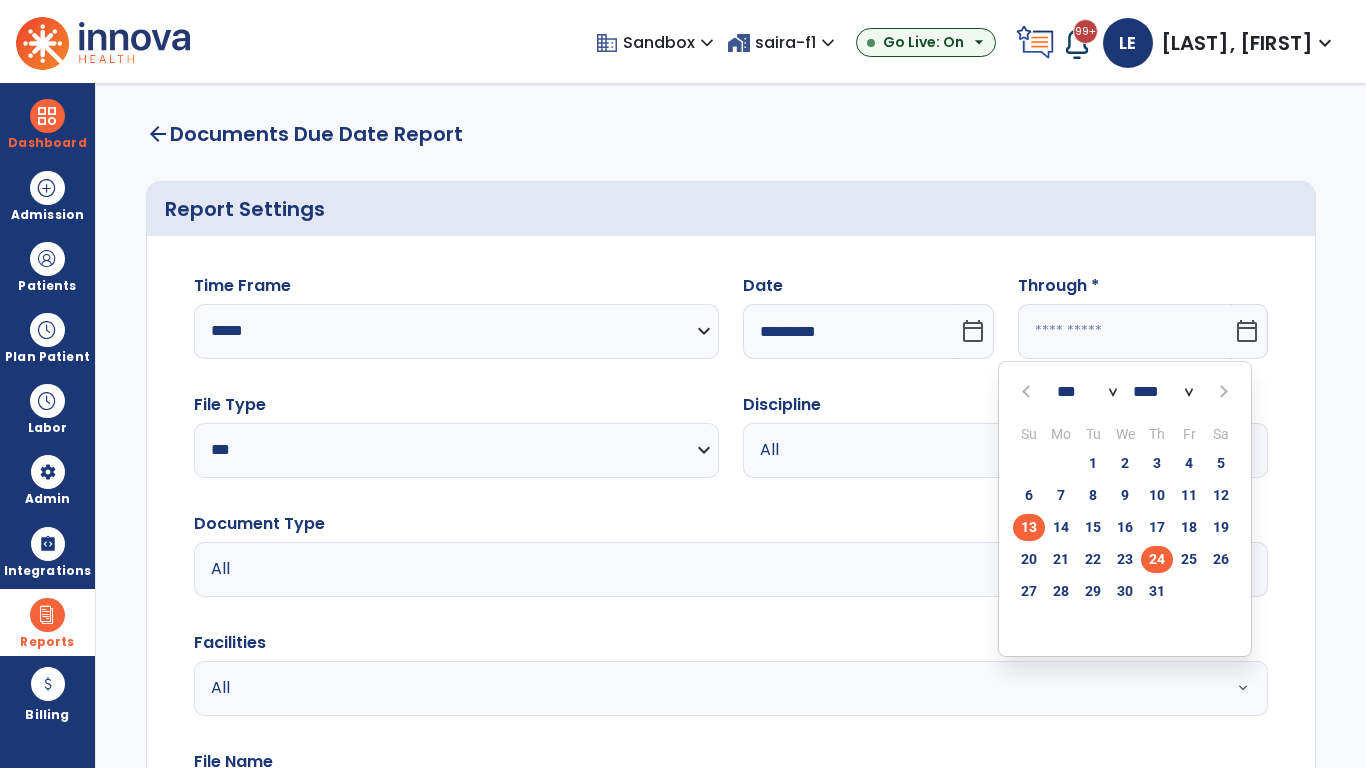 click on "24" 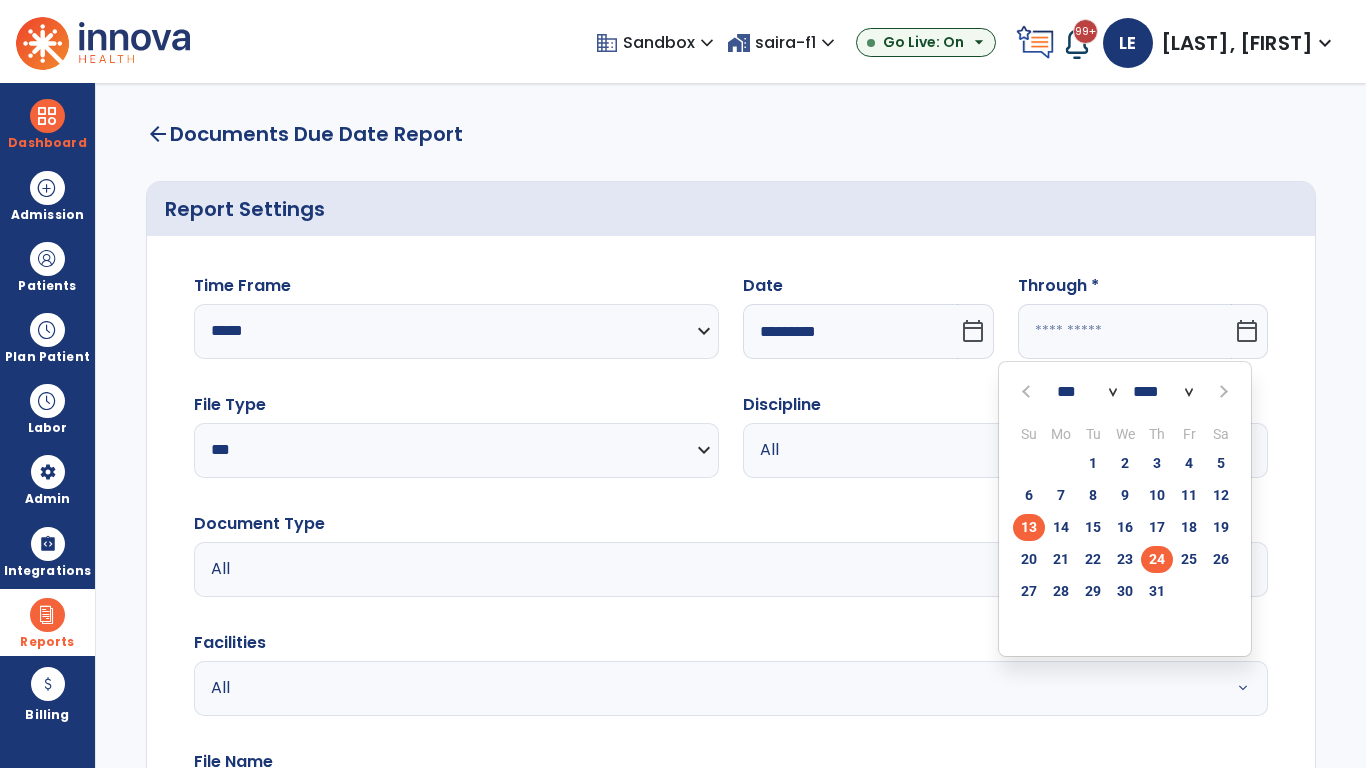 type on "*********" 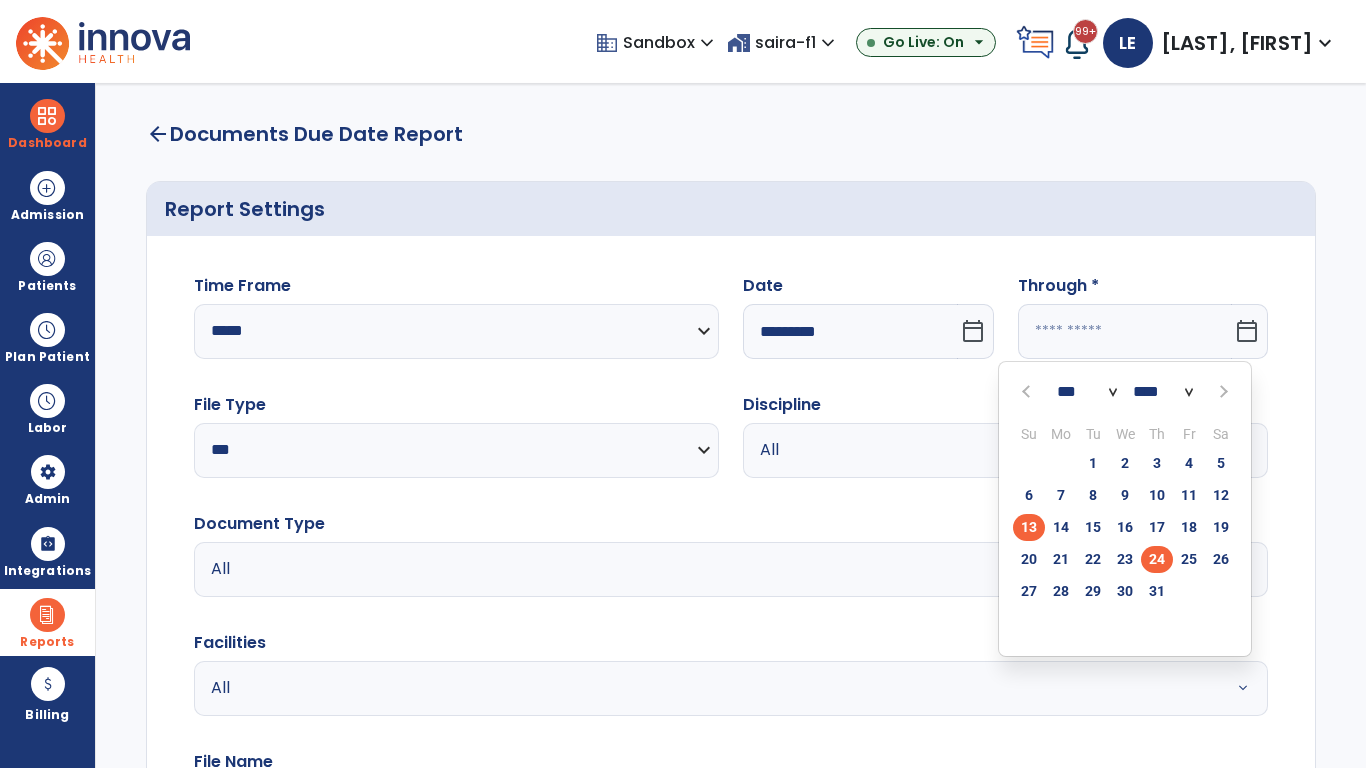 type on "**********" 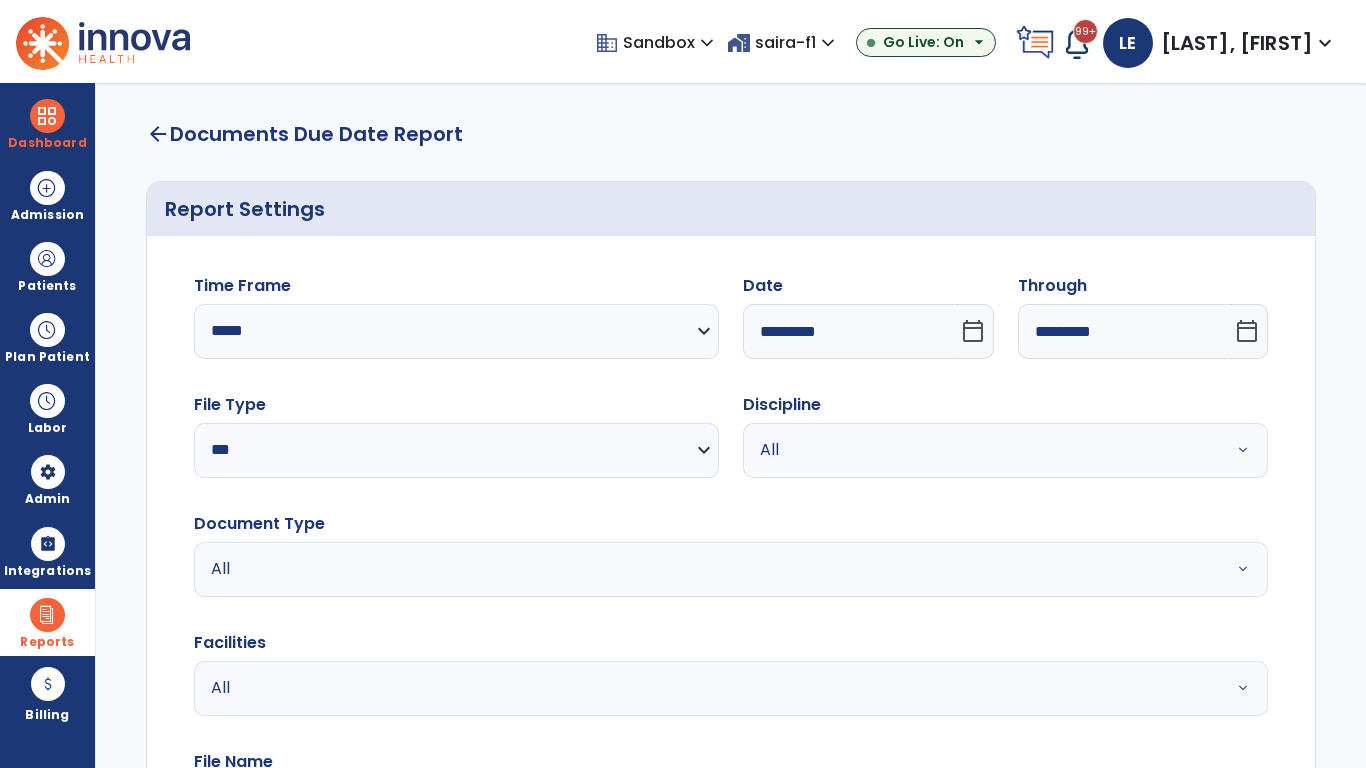 scroll, scrollTop: 51, scrollLeft: 0, axis: vertical 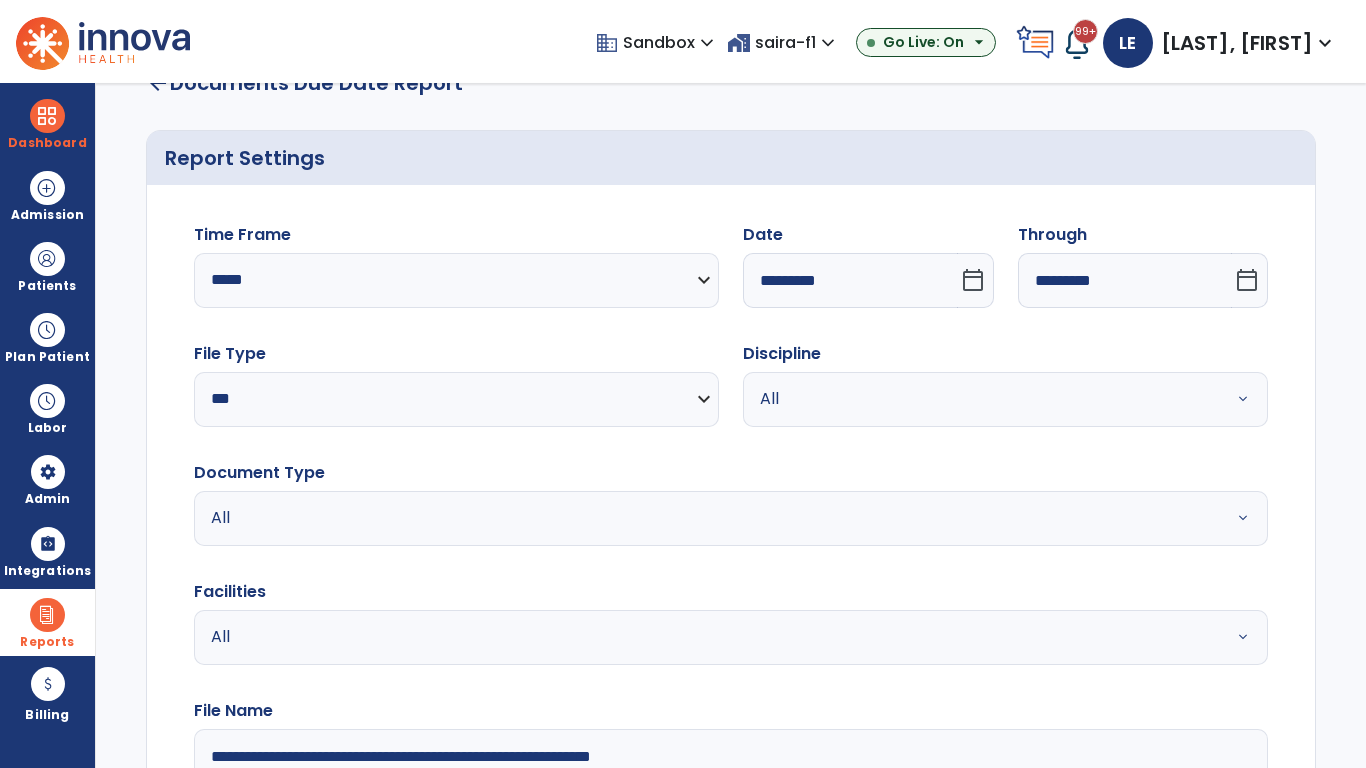 type on "**********" 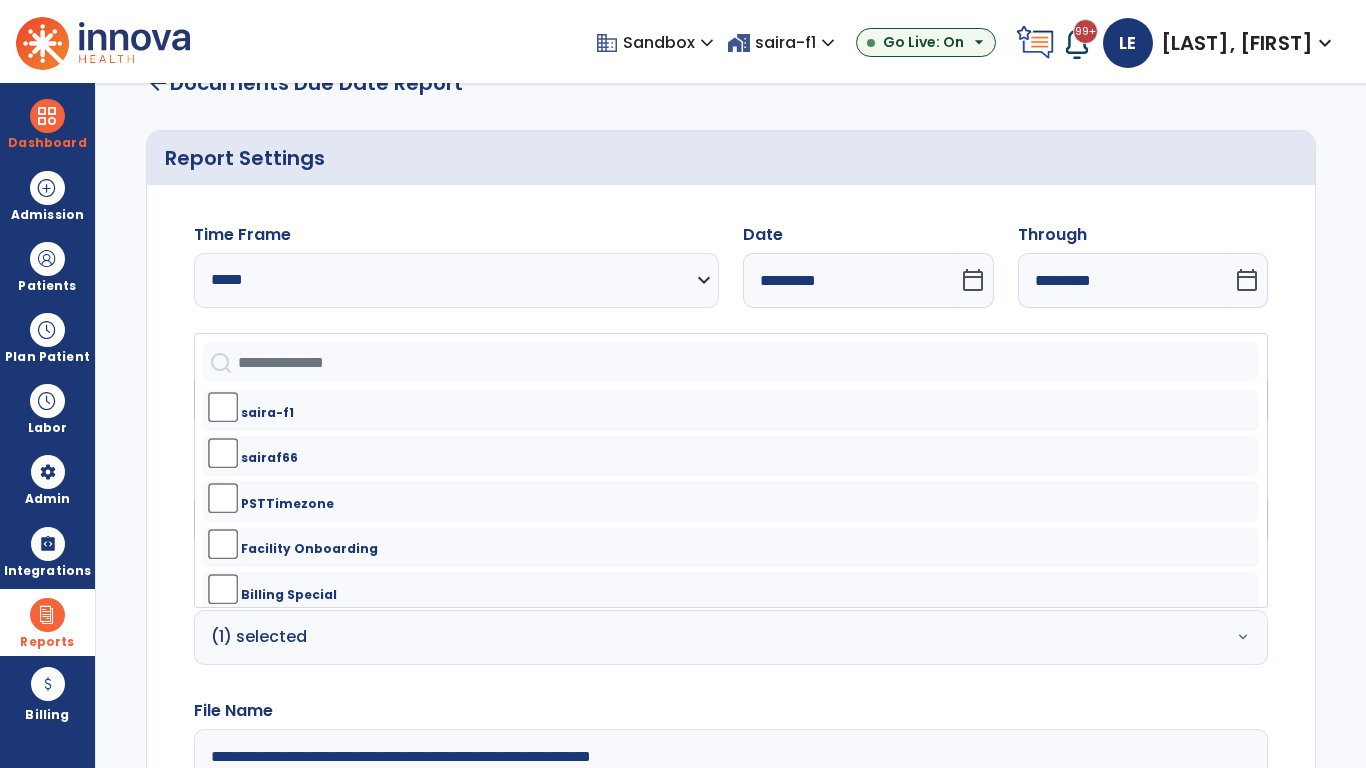 click on "All" at bounding box center [981, 399] 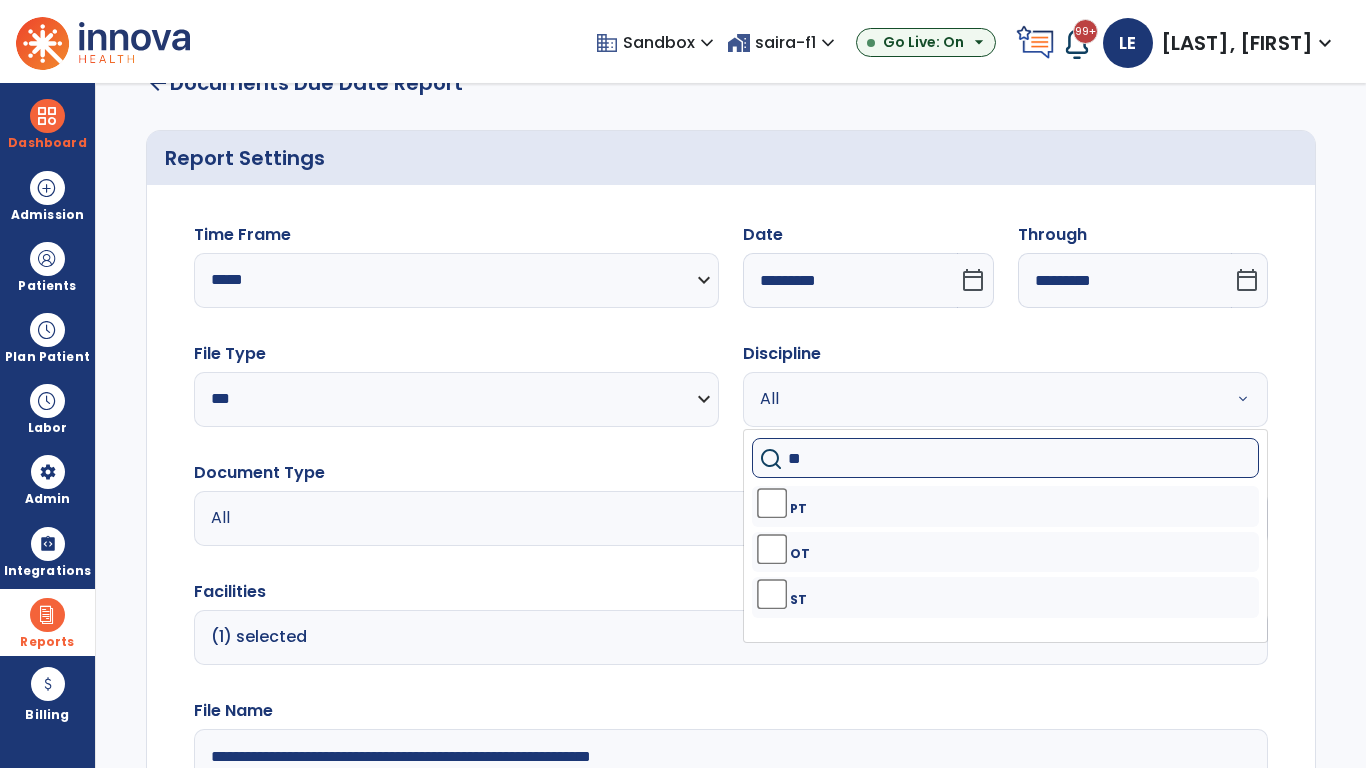 type on "**" 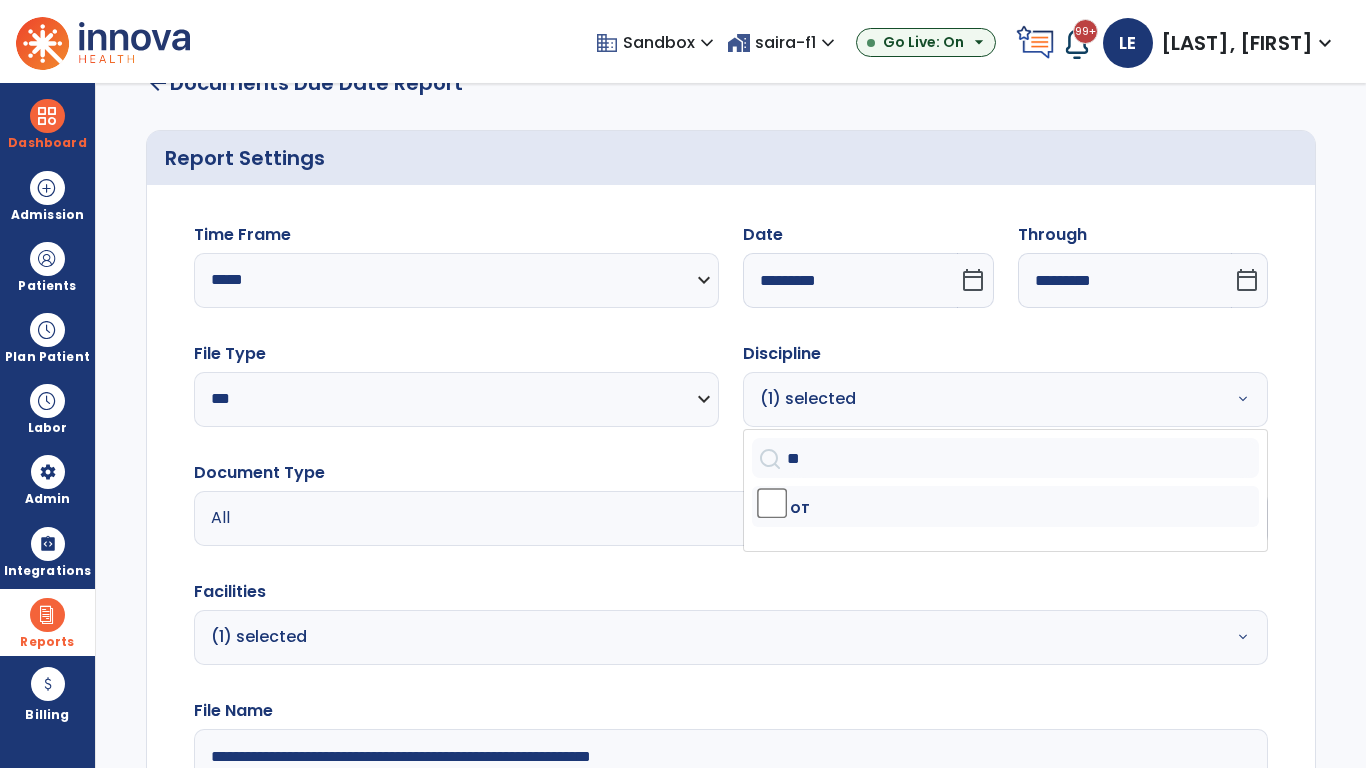 click on "All" at bounding box center (679, 518) 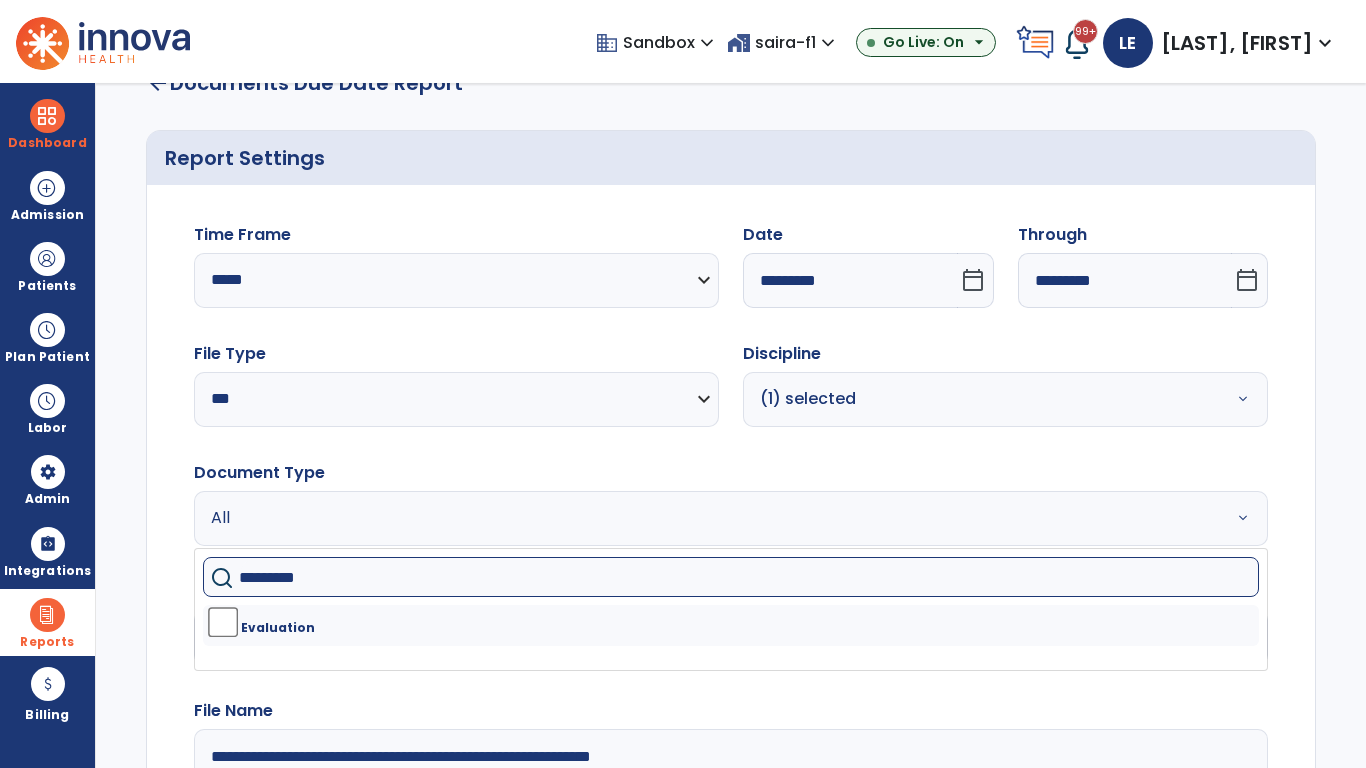 type on "**********" 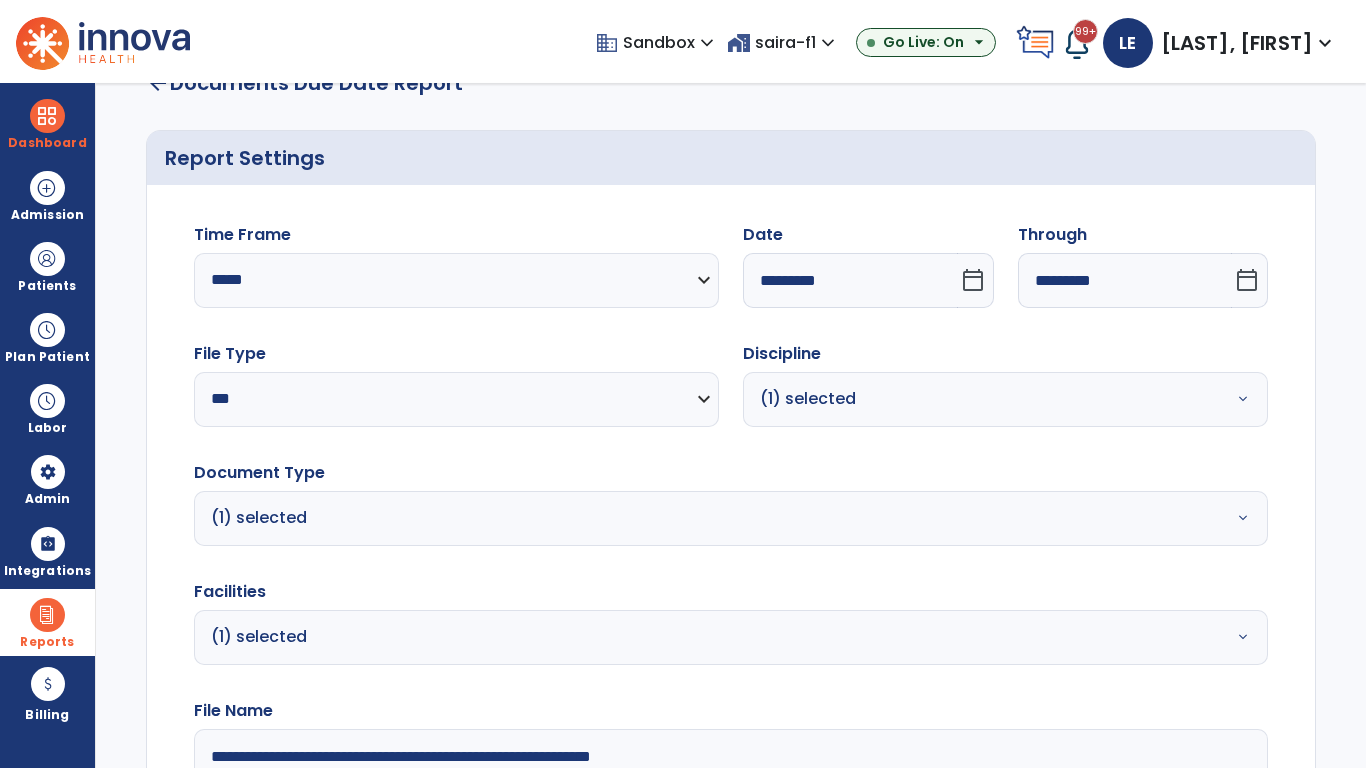 click on "Generate Report" 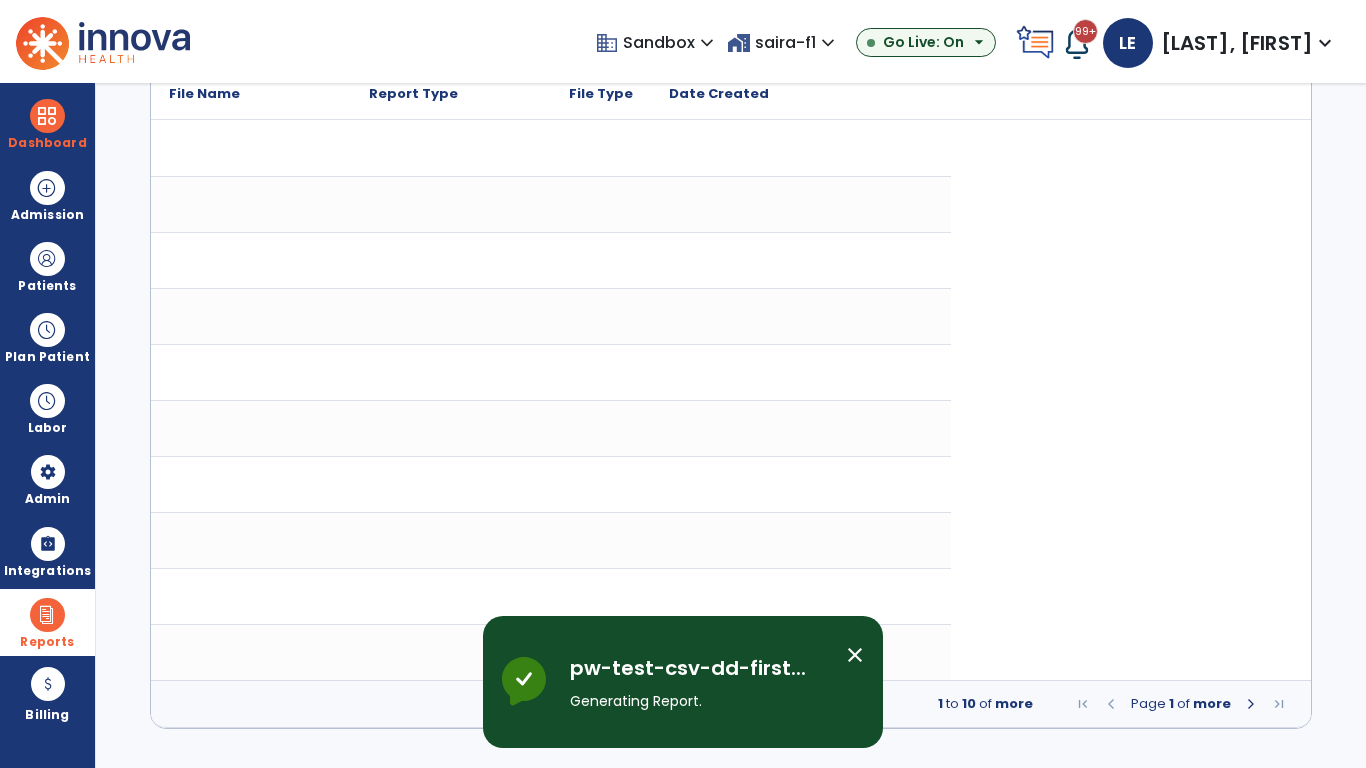 scroll, scrollTop: 0, scrollLeft: 0, axis: both 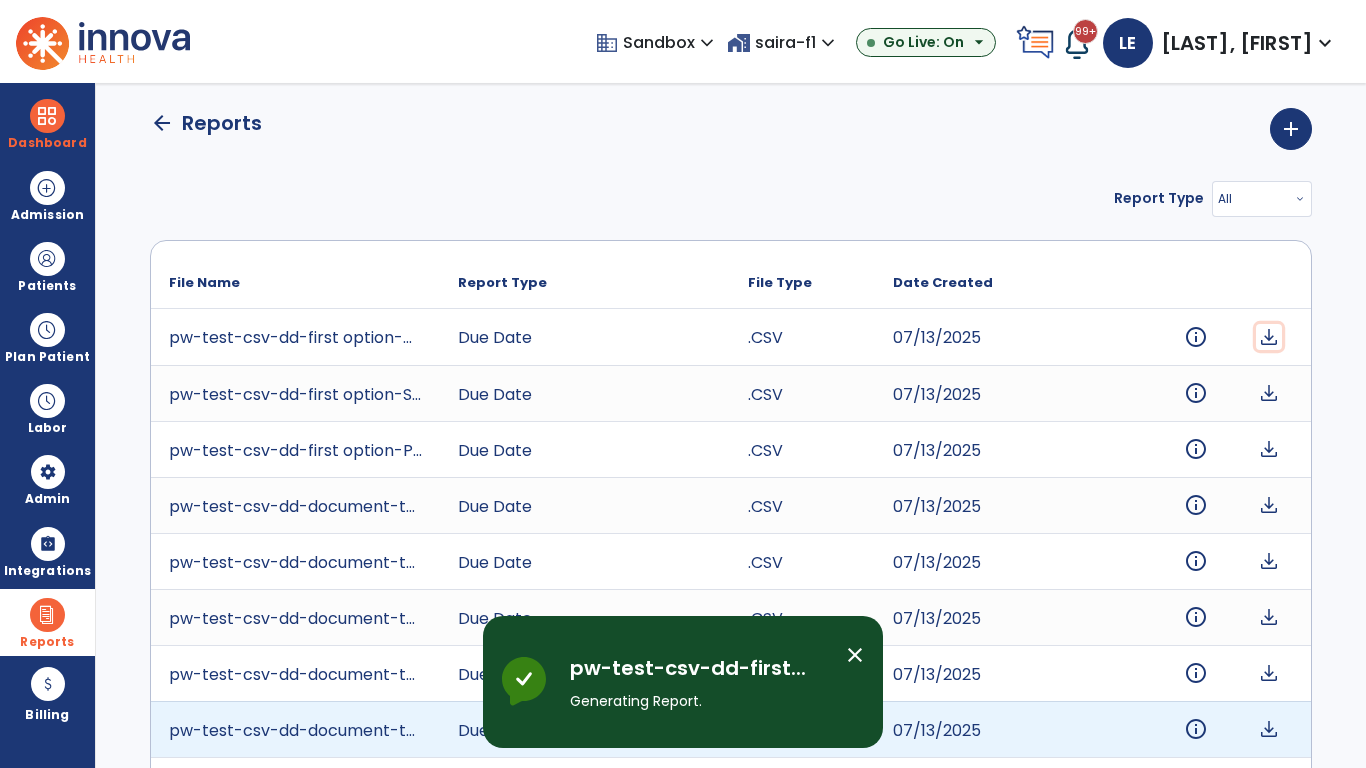 click on "download" 